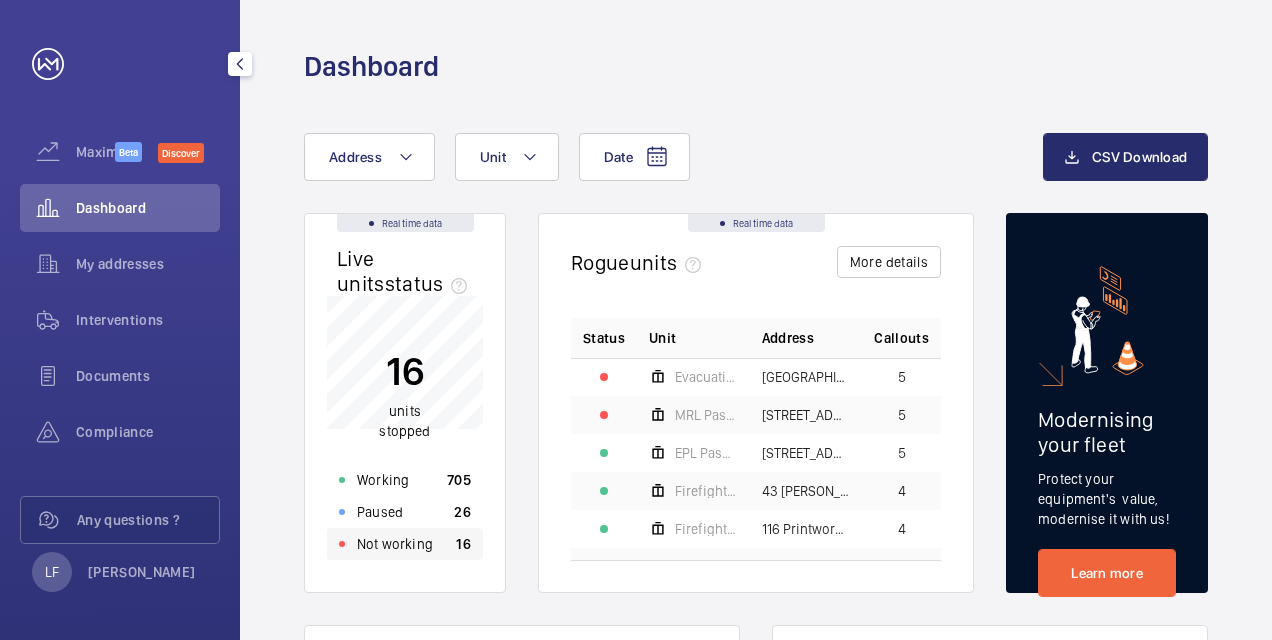 scroll, scrollTop: 0, scrollLeft: 0, axis: both 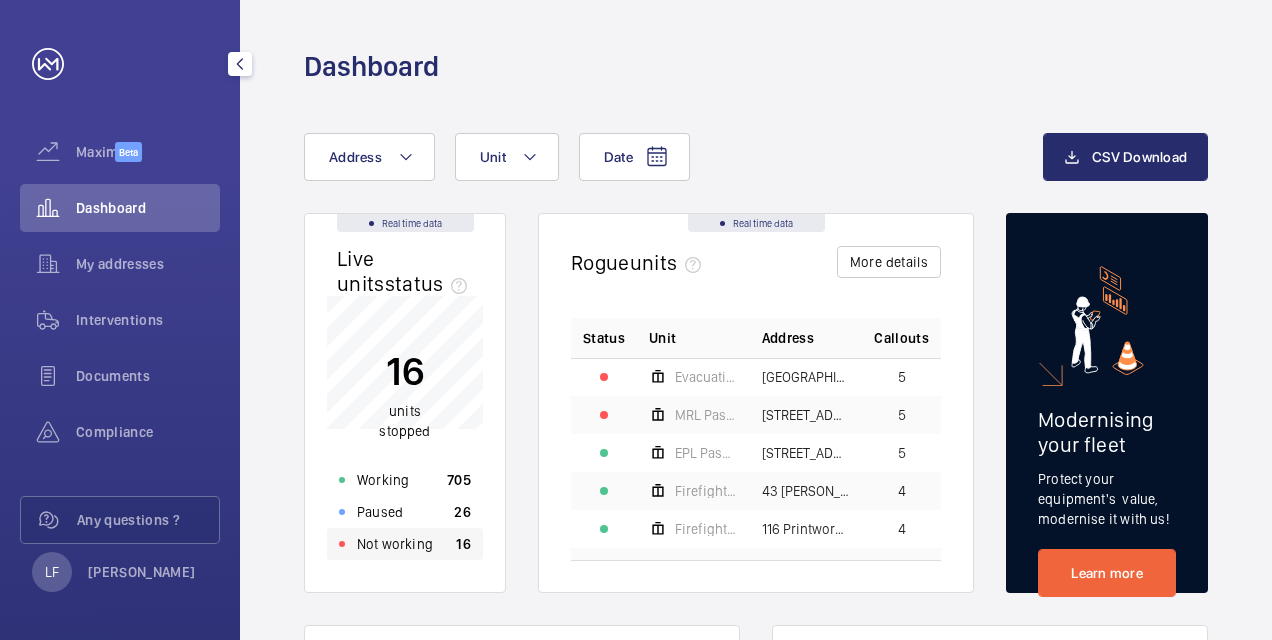 click on "Not working" 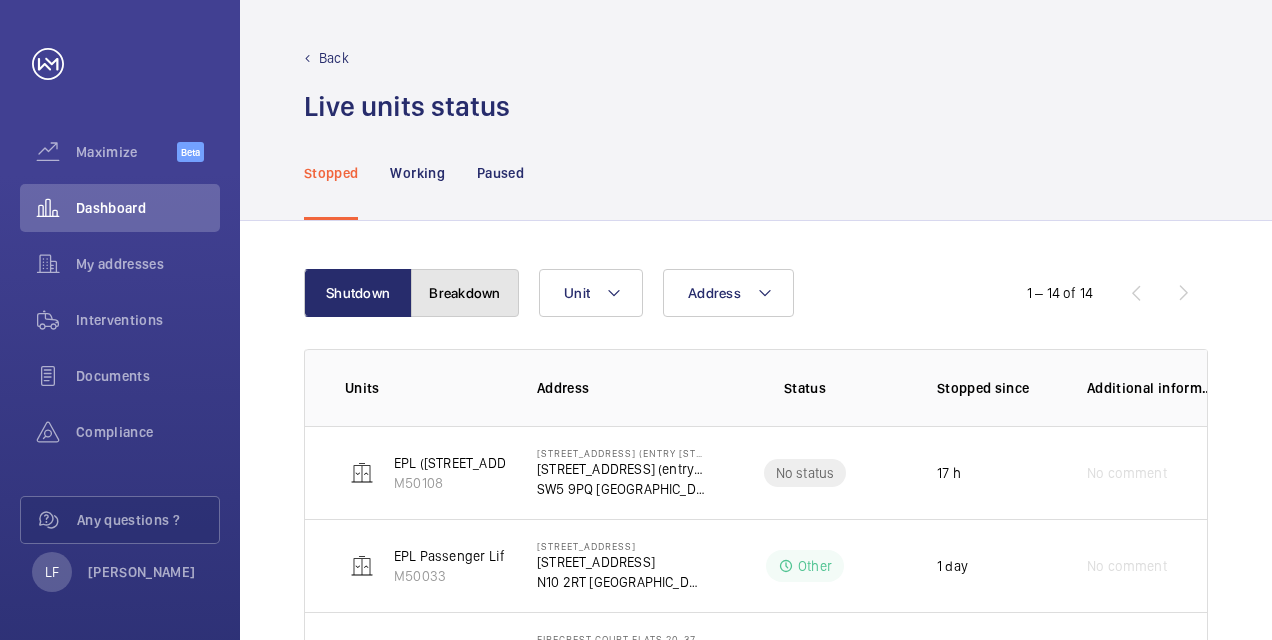 click on "Breakdown" 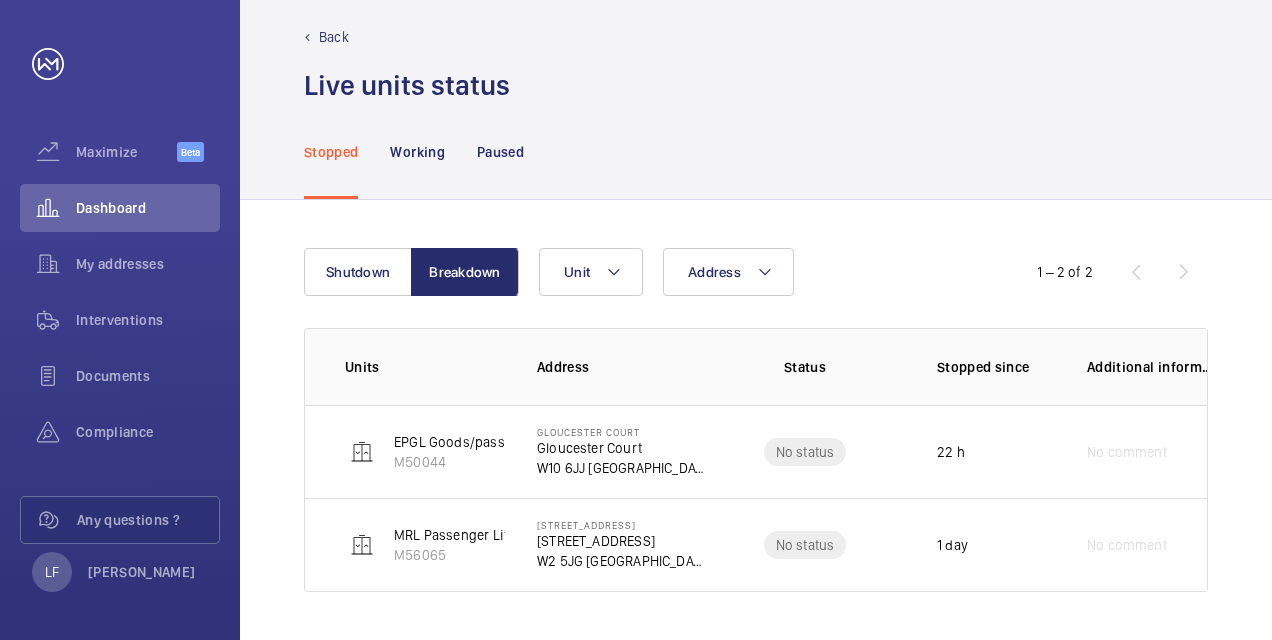 scroll, scrollTop: 20, scrollLeft: 0, axis: vertical 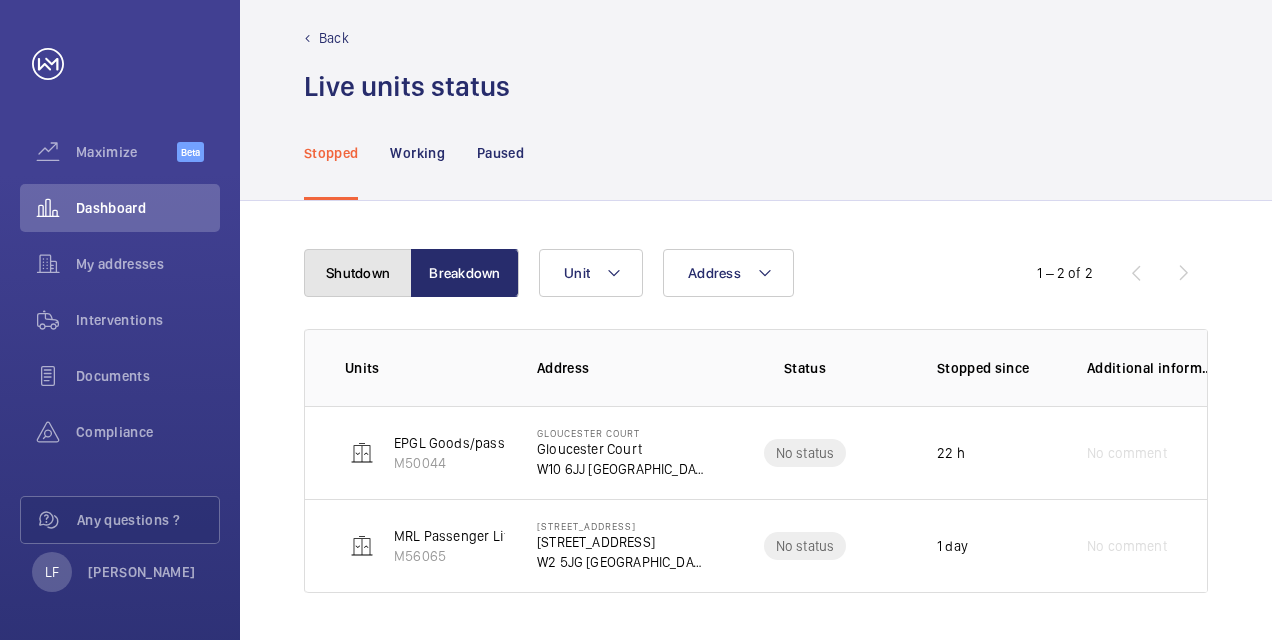 click on "Shutdown" 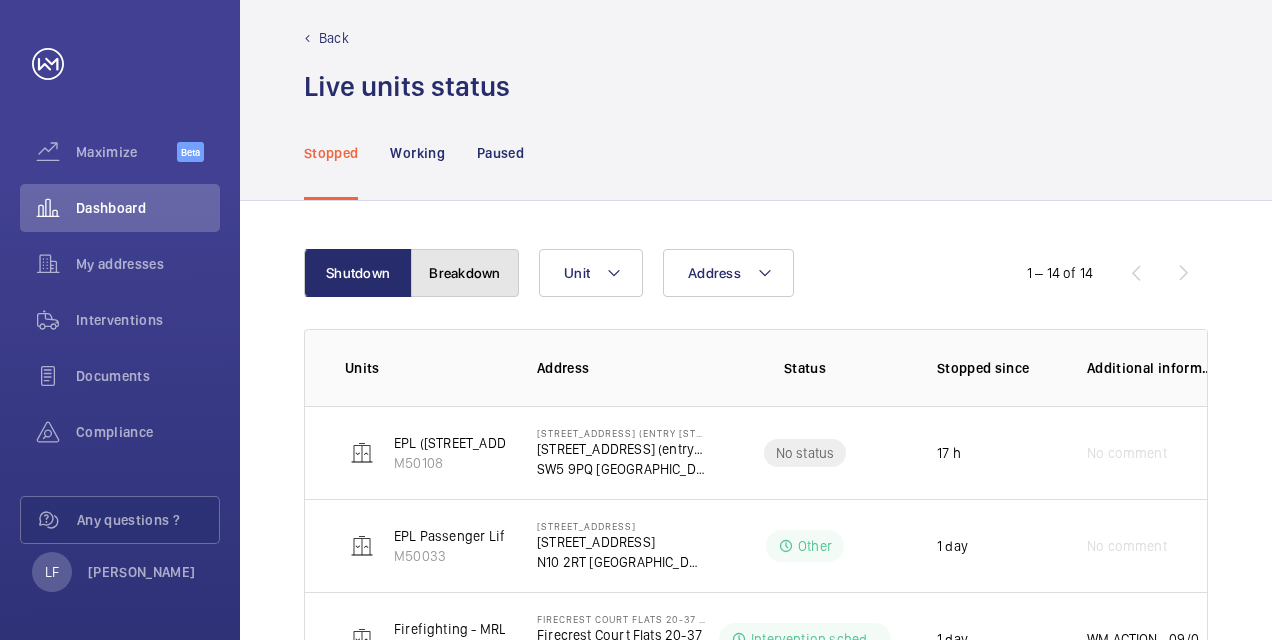 click on "Breakdown" 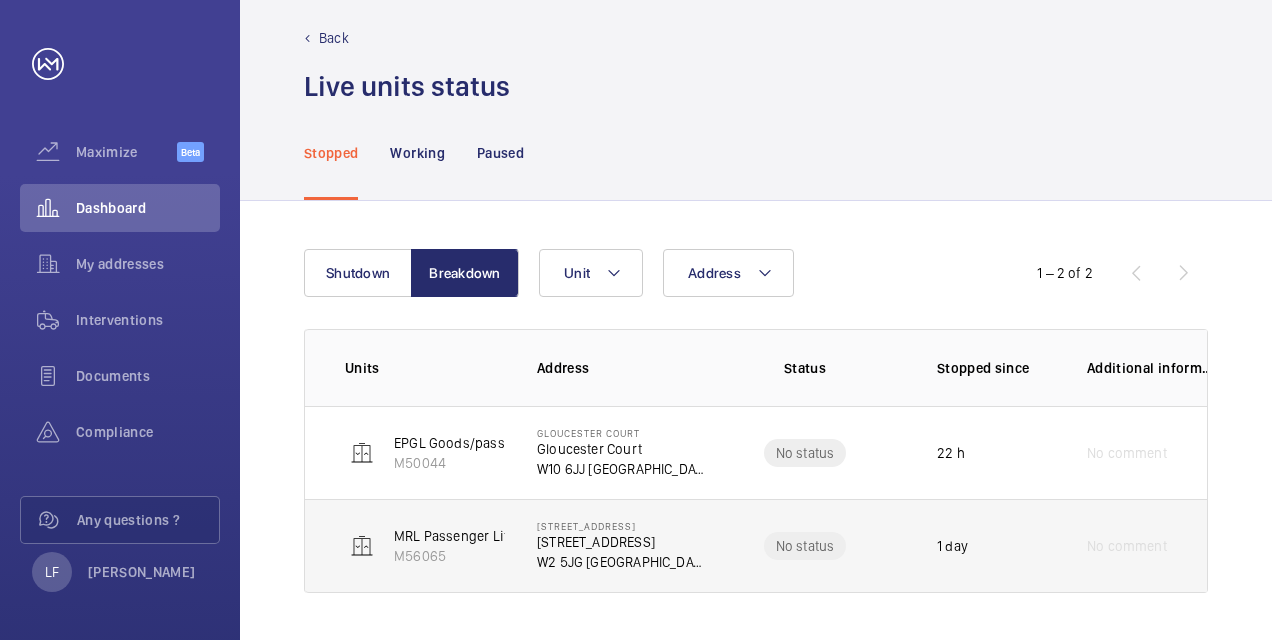 click on "[STREET_ADDRESS]" 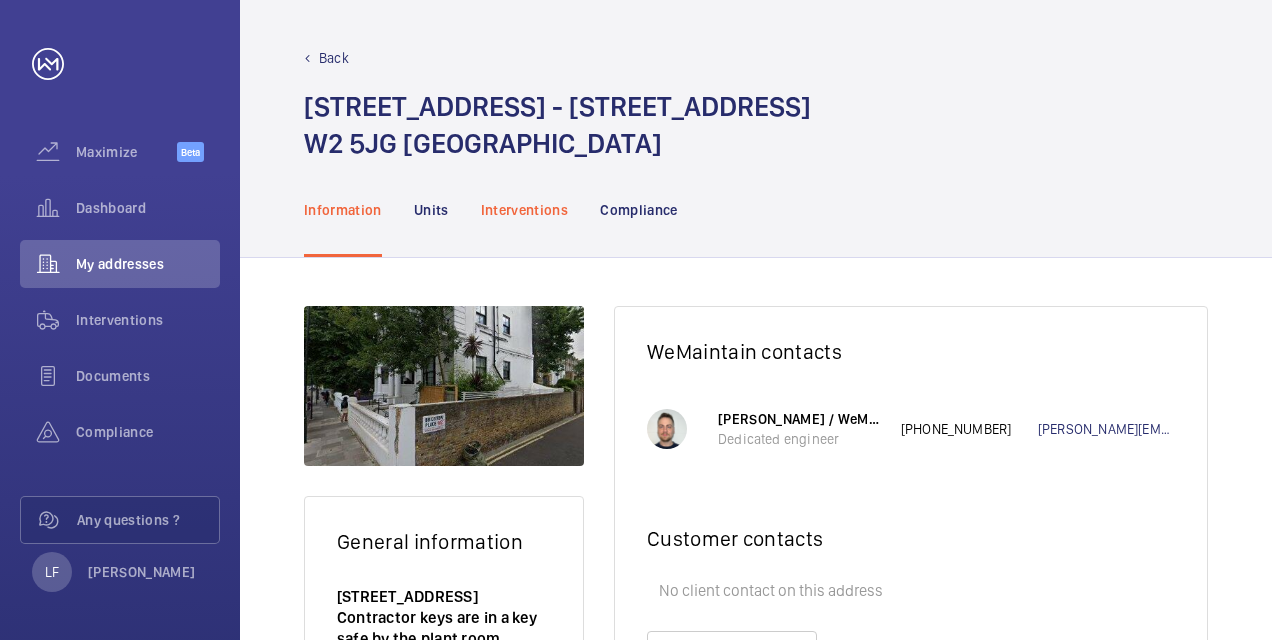 click on "Interventions" 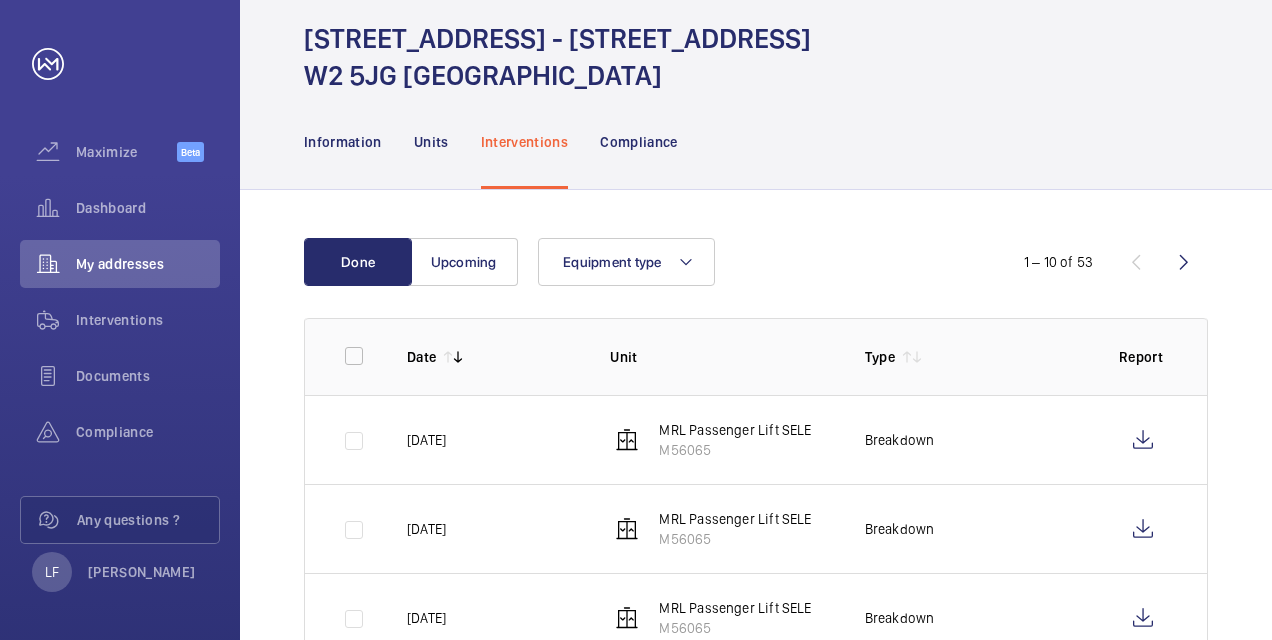 scroll, scrollTop: 100, scrollLeft: 0, axis: vertical 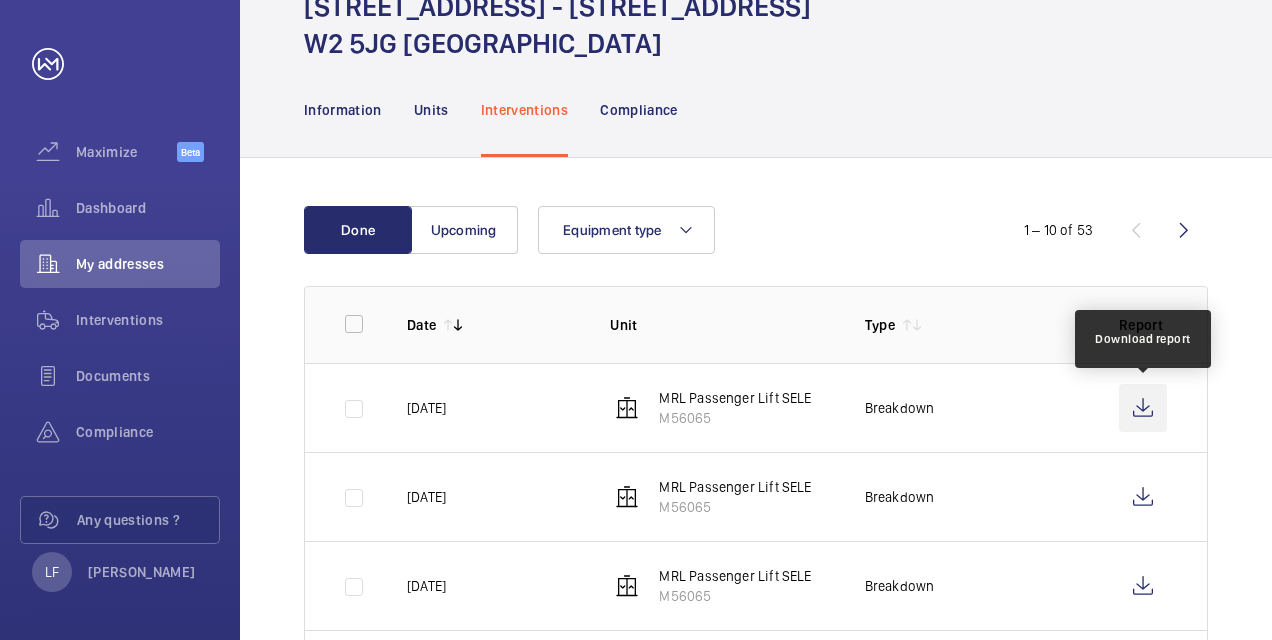 click 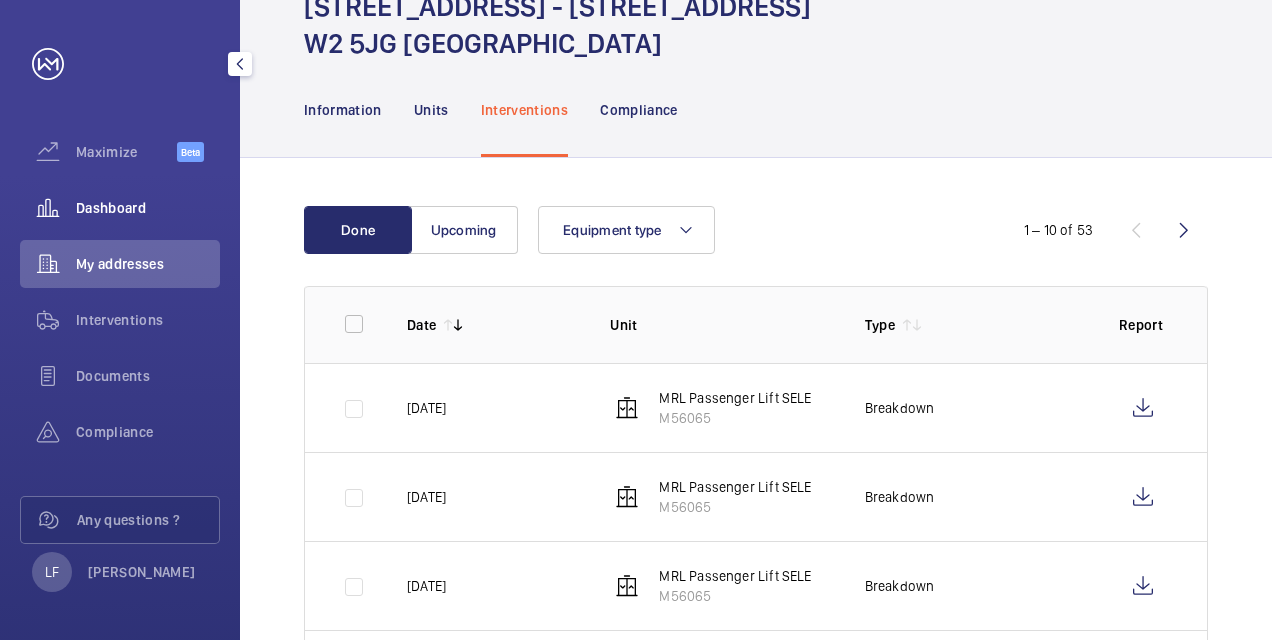 click on "Dashboard" 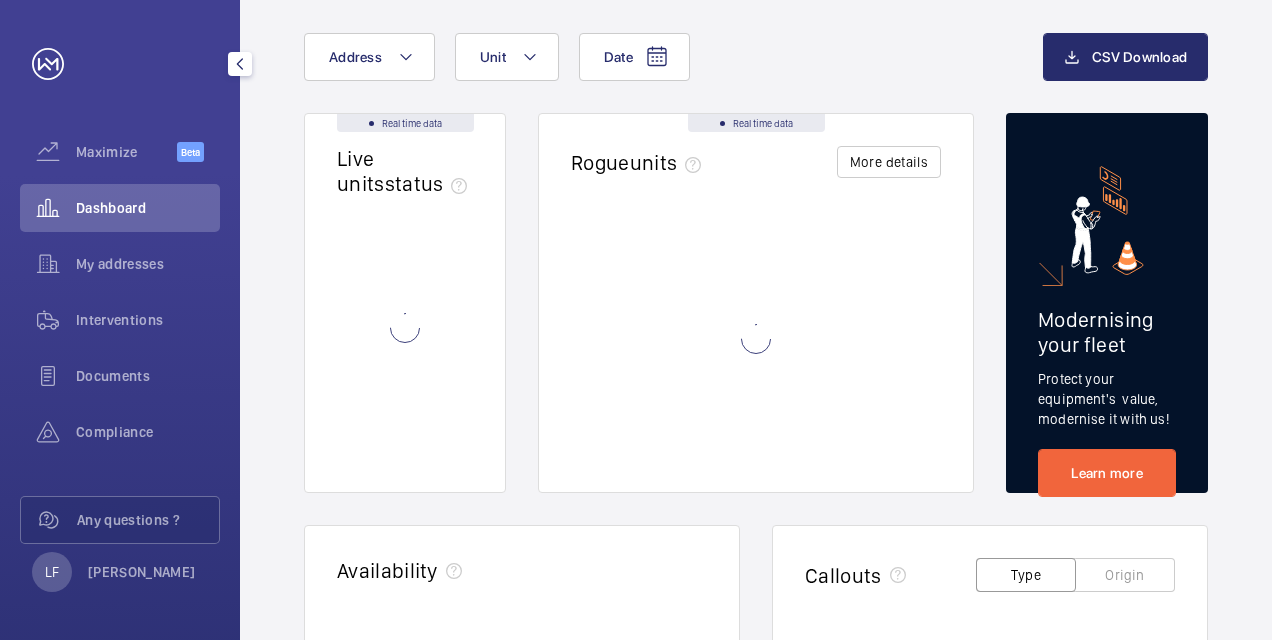 scroll, scrollTop: 60, scrollLeft: 0, axis: vertical 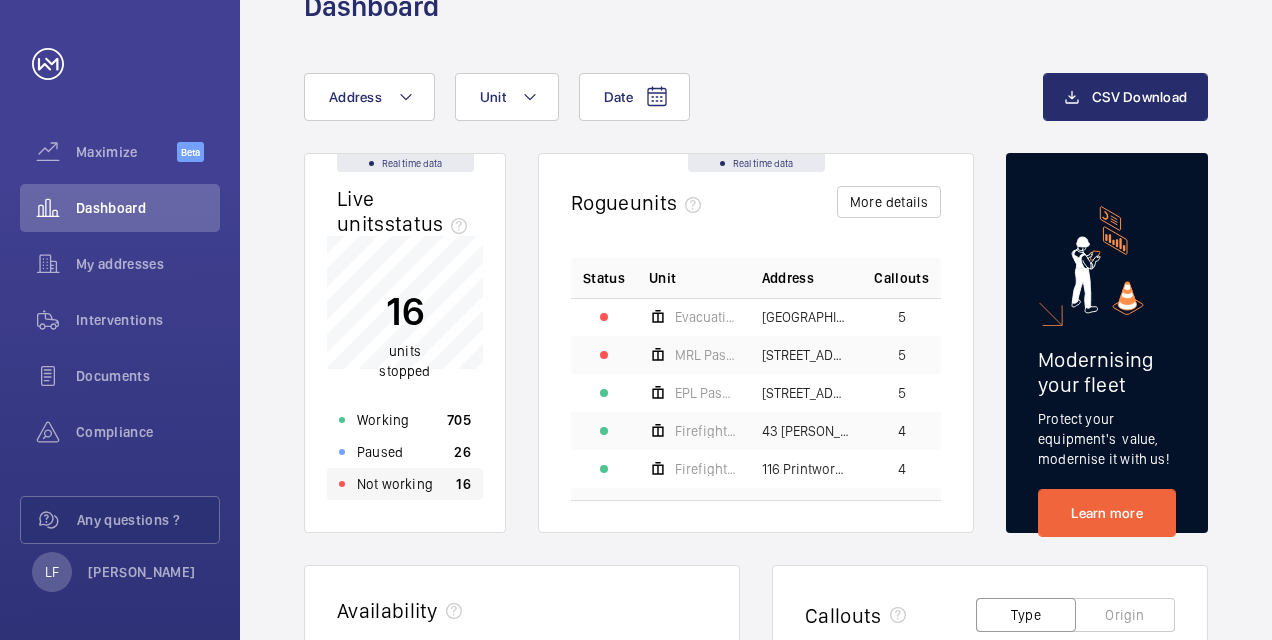 click on "Not working" 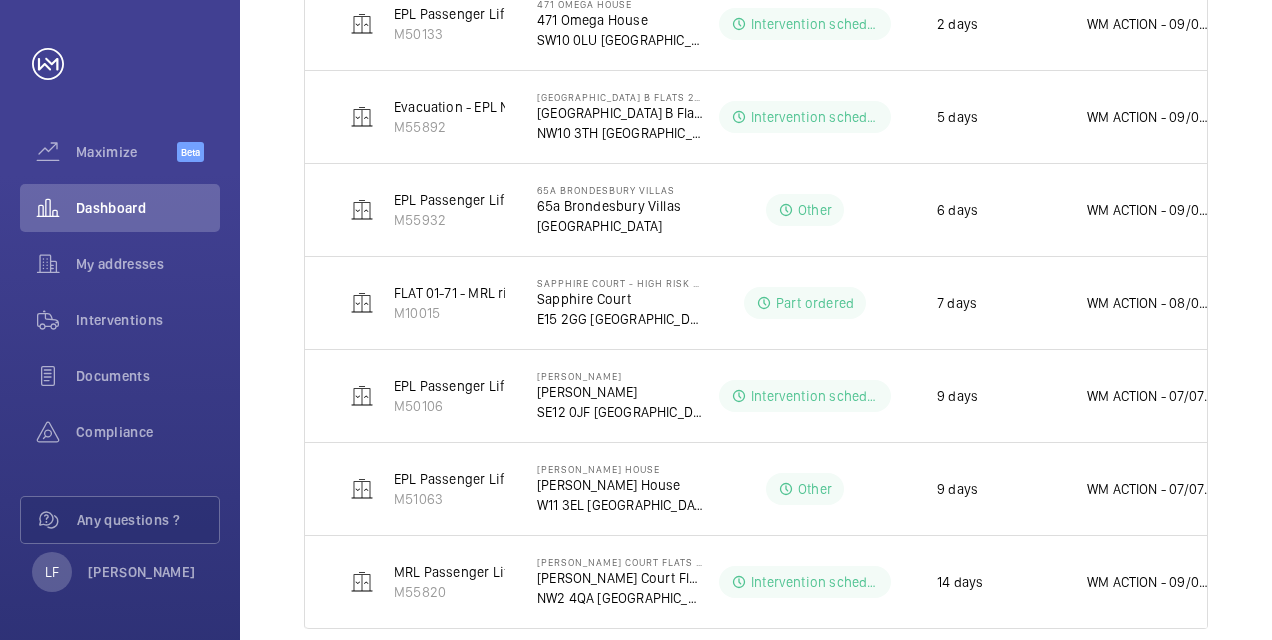 scroll, scrollTop: 1132, scrollLeft: 0, axis: vertical 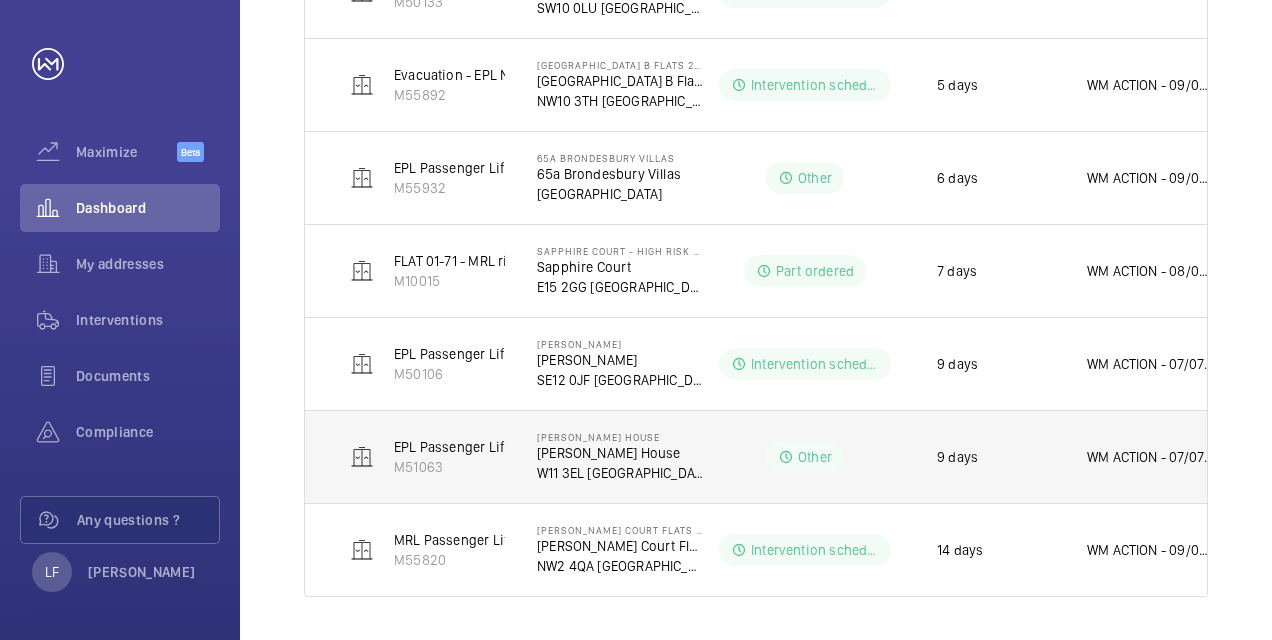 click on "WM ACTION - 07/07 - Car gate contacts due in [DATE] - Parts due in [DATE] 8th
02/07 - Car gate contact parts required, sourcing eta" 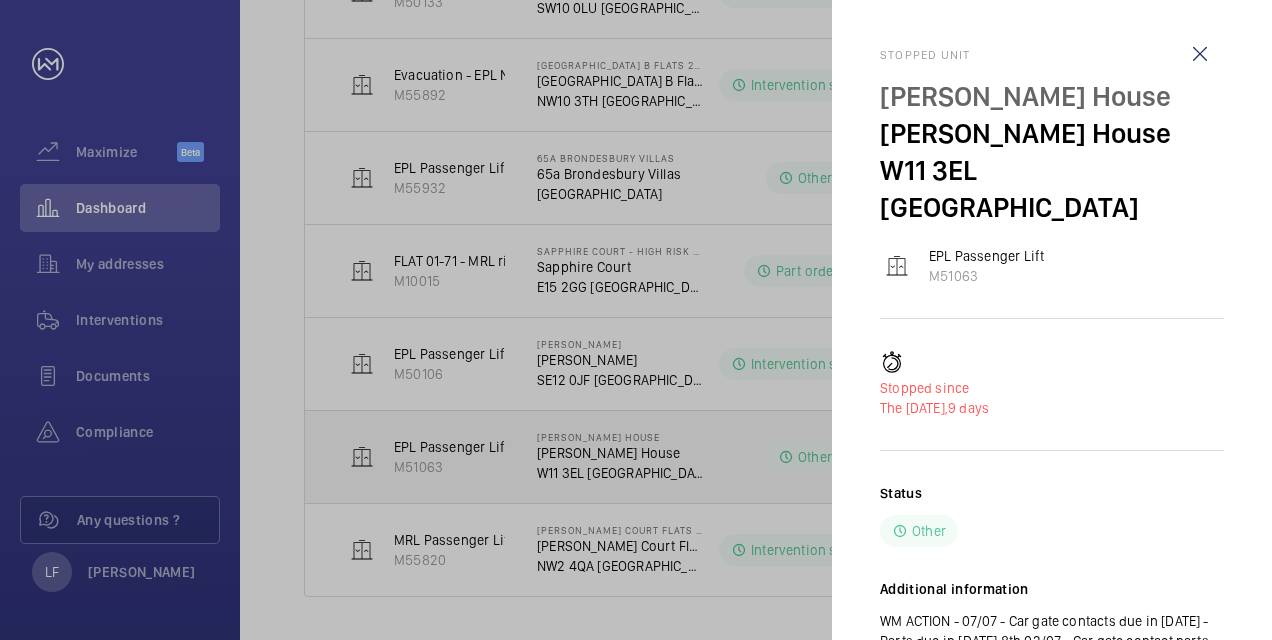 click on "Status Other" 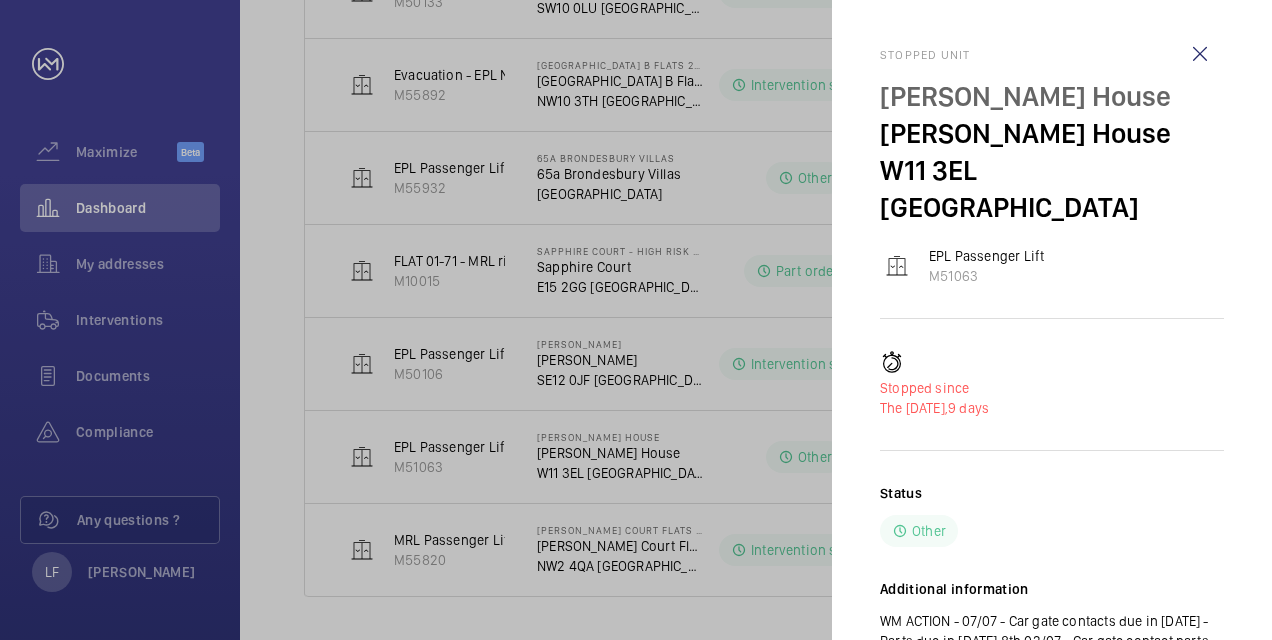 click 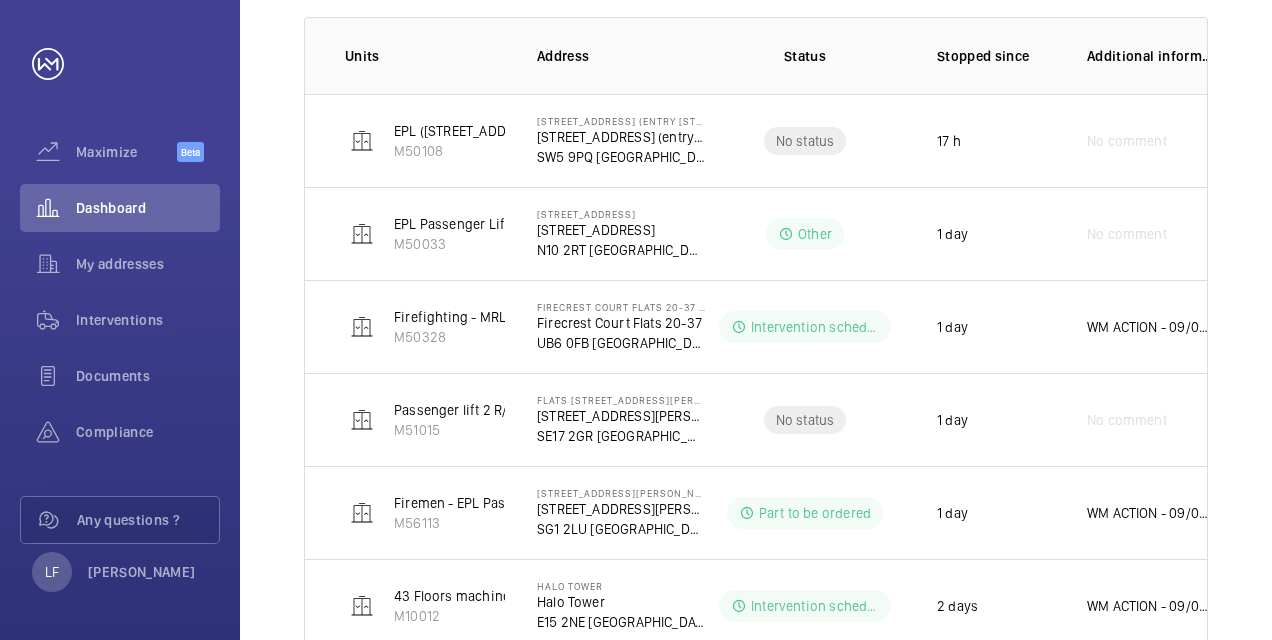 scroll, scrollTop: 232, scrollLeft: 0, axis: vertical 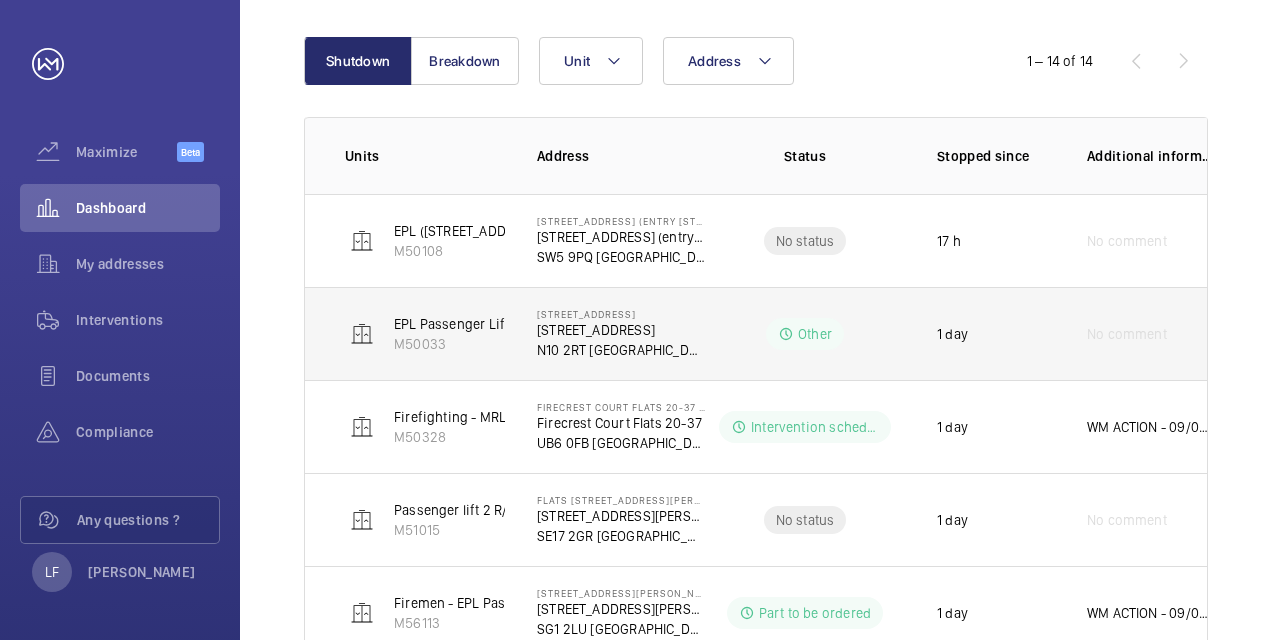 click on "N10 2RT [GEOGRAPHIC_DATA]" 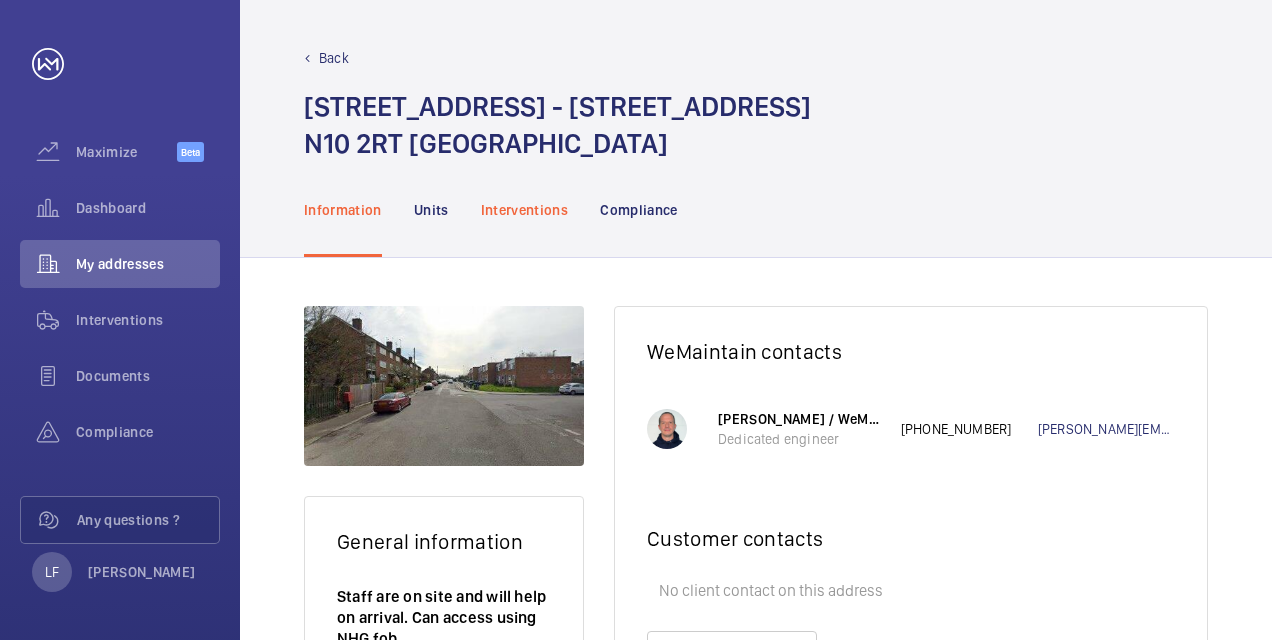 click on "Interventions" 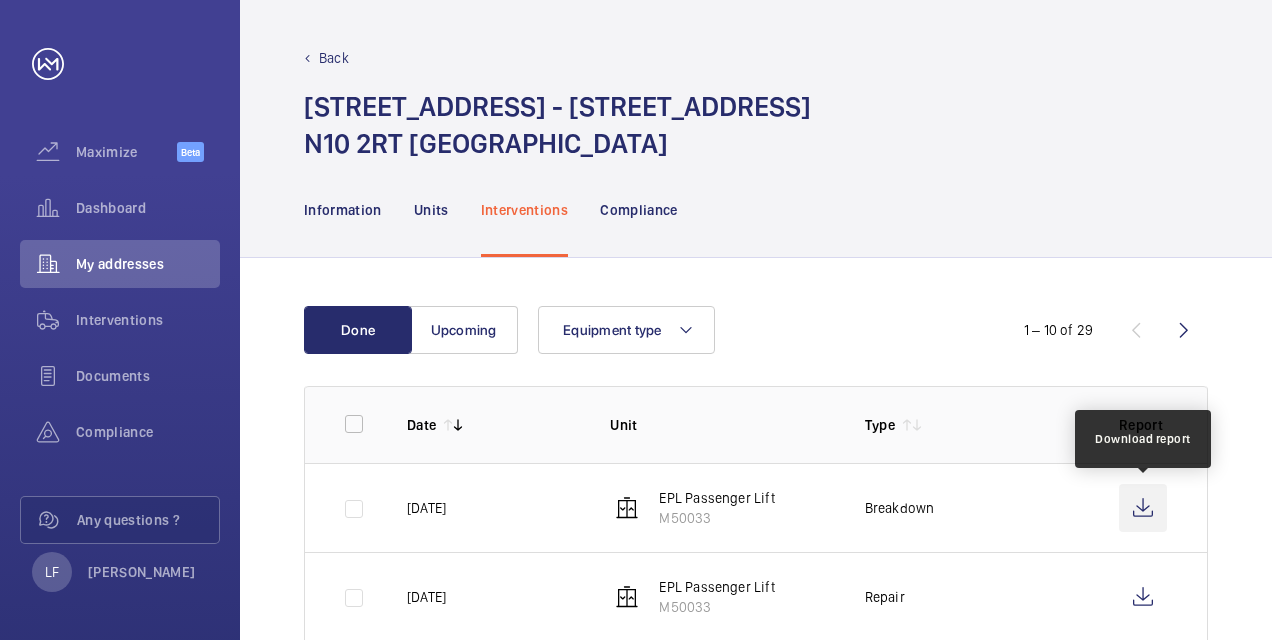 click 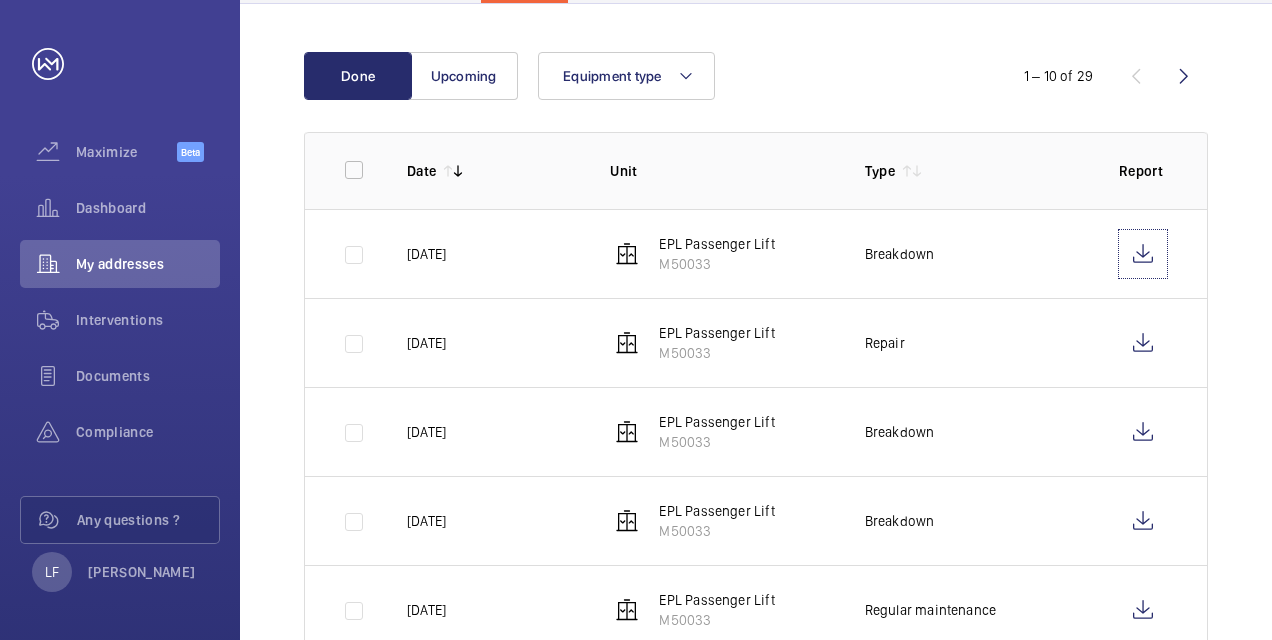 scroll, scrollTop: 300, scrollLeft: 0, axis: vertical 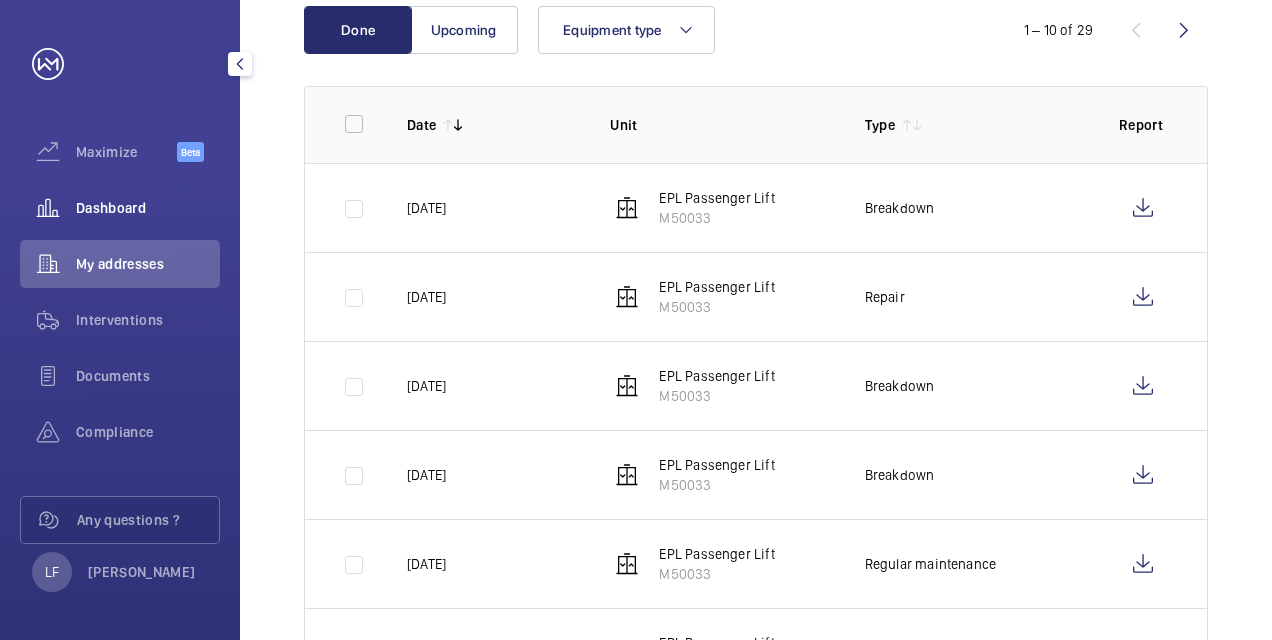 click on "Dashboard" 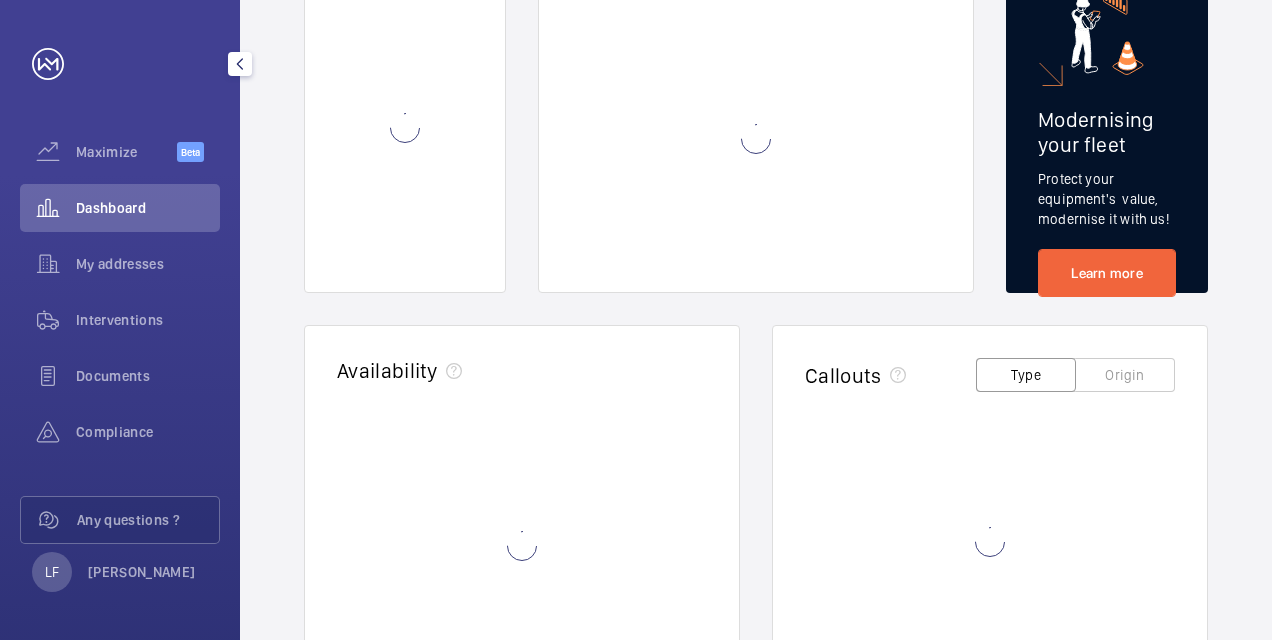 scroll, scrollTop: 1, scrollLeft: 0, axis: vertical 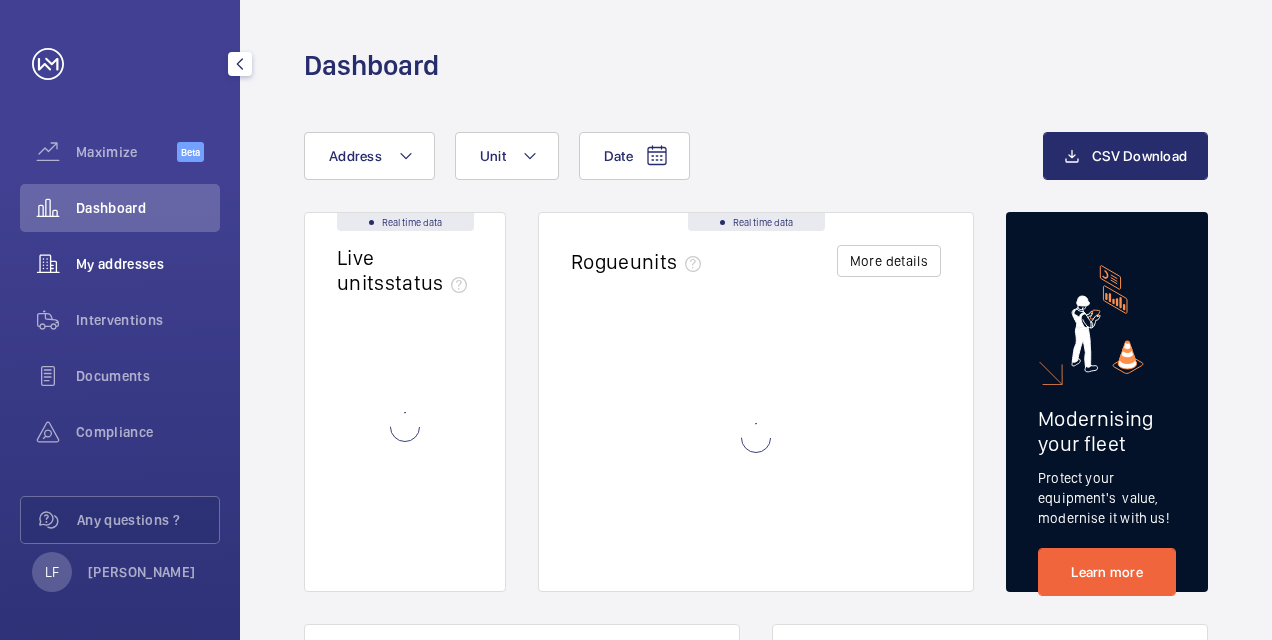 click on "My addresses" 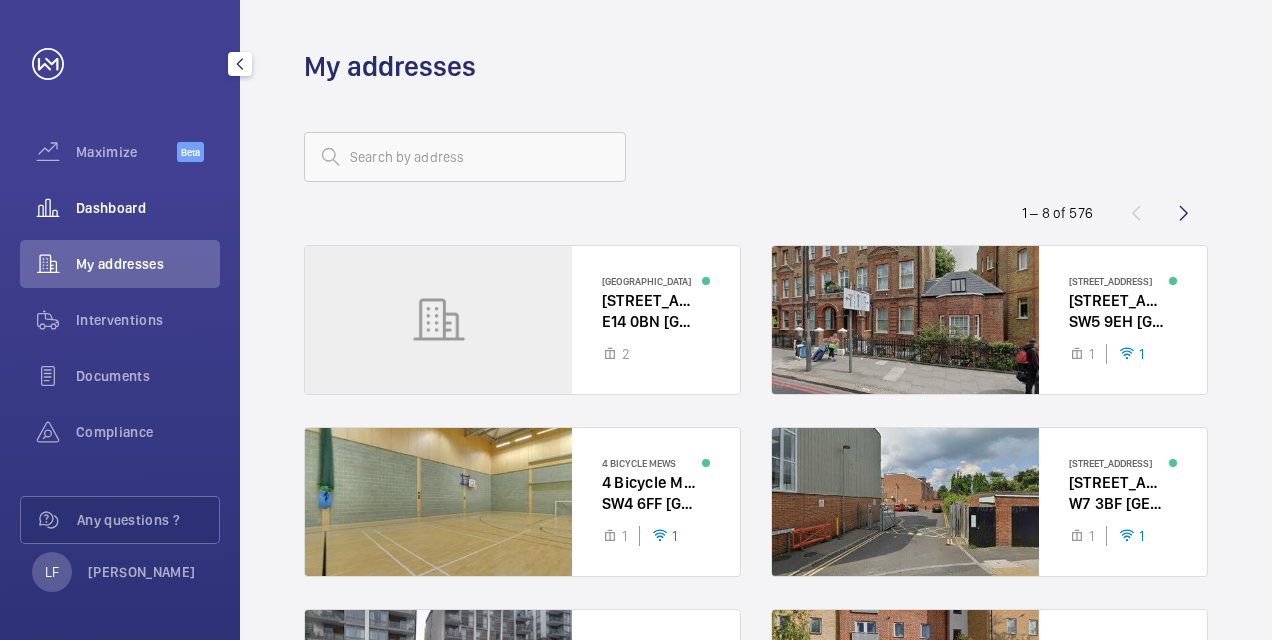 click on "Dashboard" 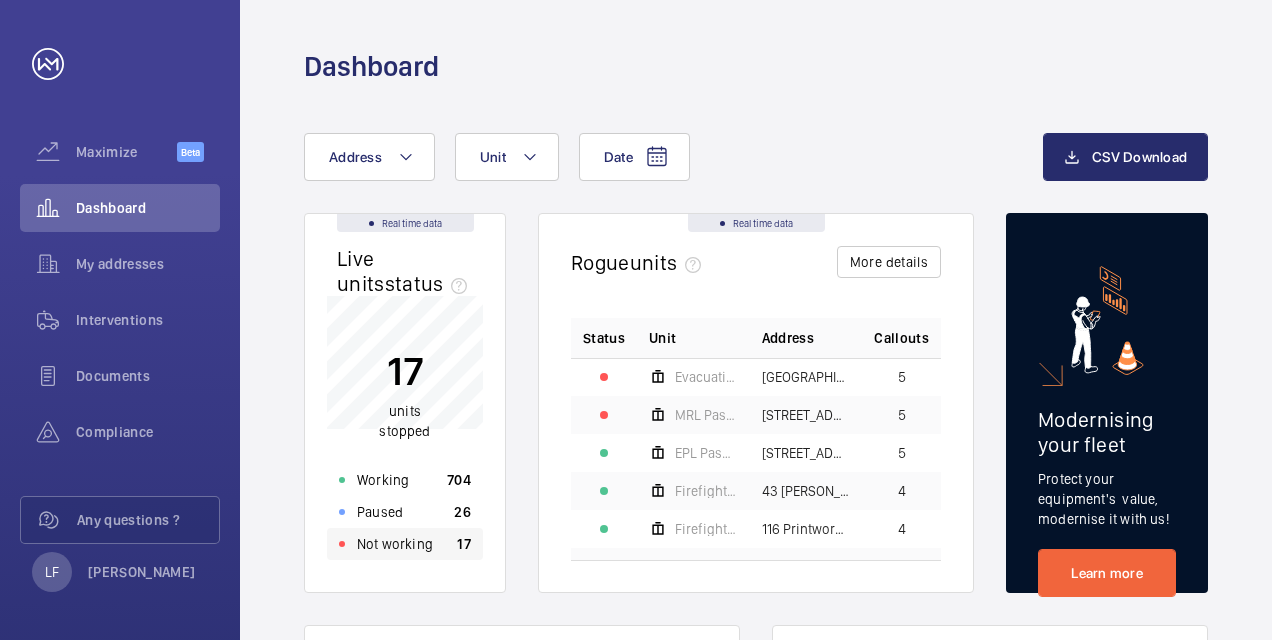click on "Not working" 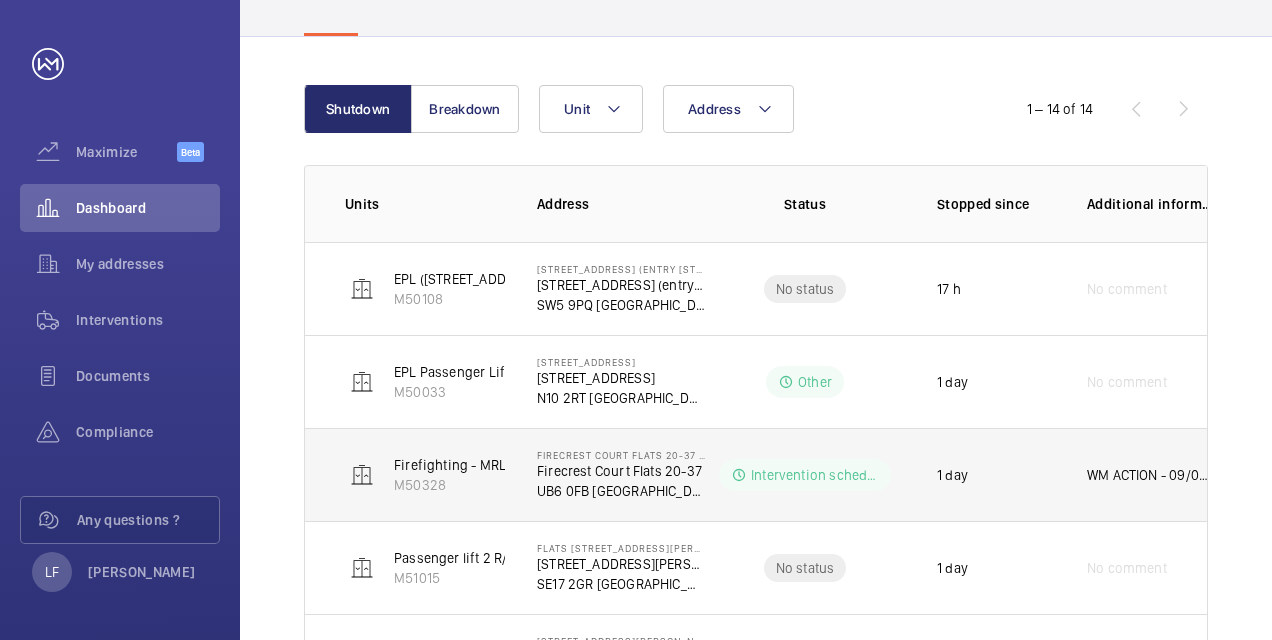 scroll, scrollTop: 0, scrollLeft: 0, axis: both 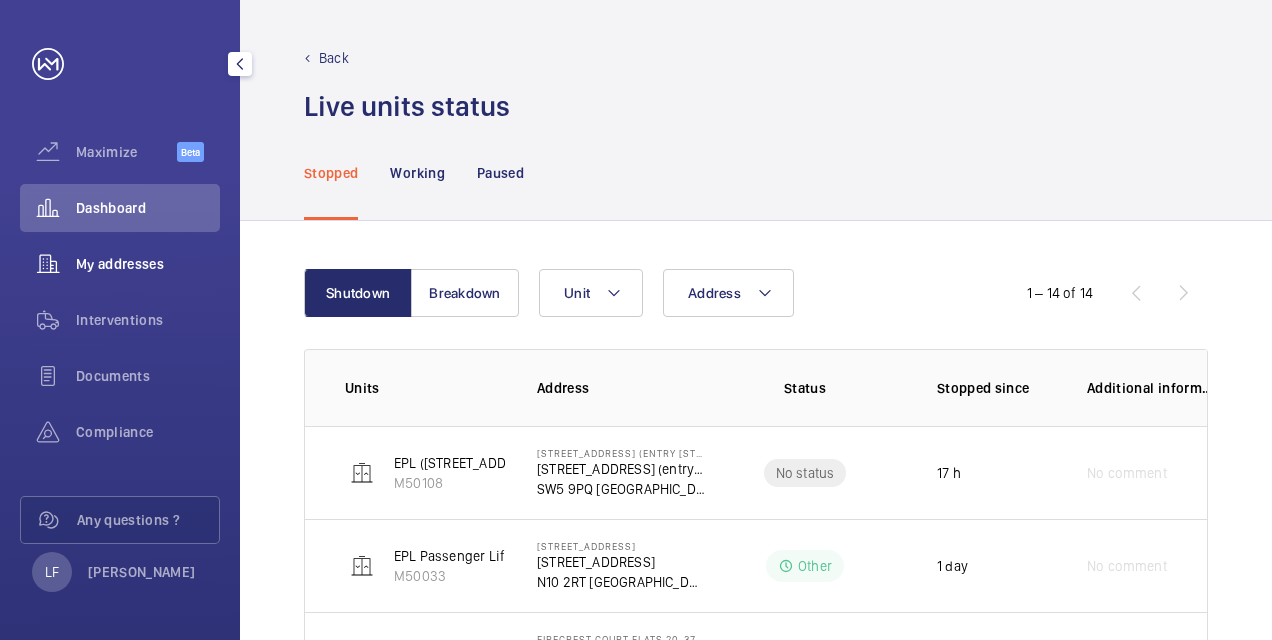 click on "My addresses" 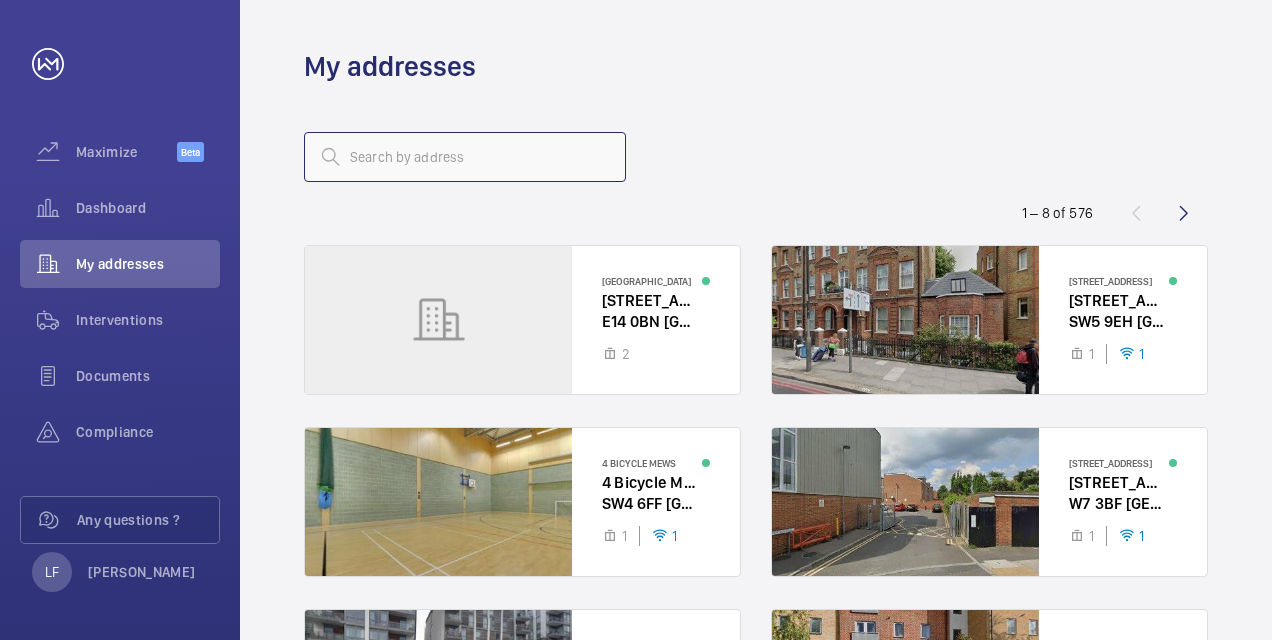 click 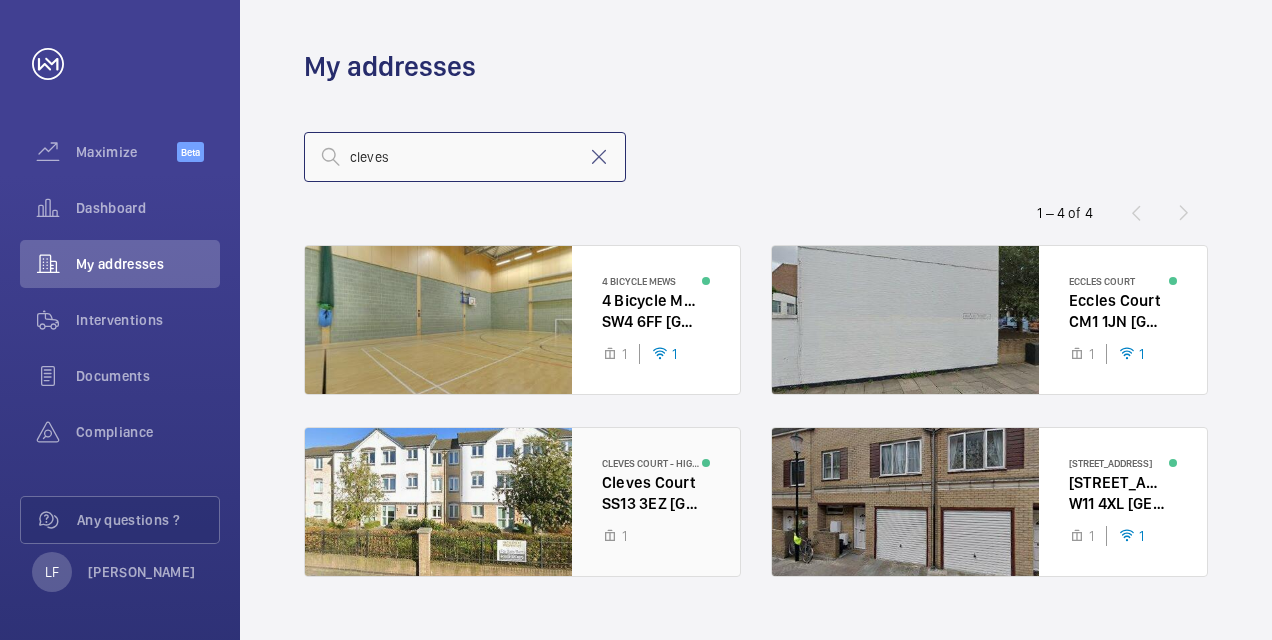 type on "cleves" 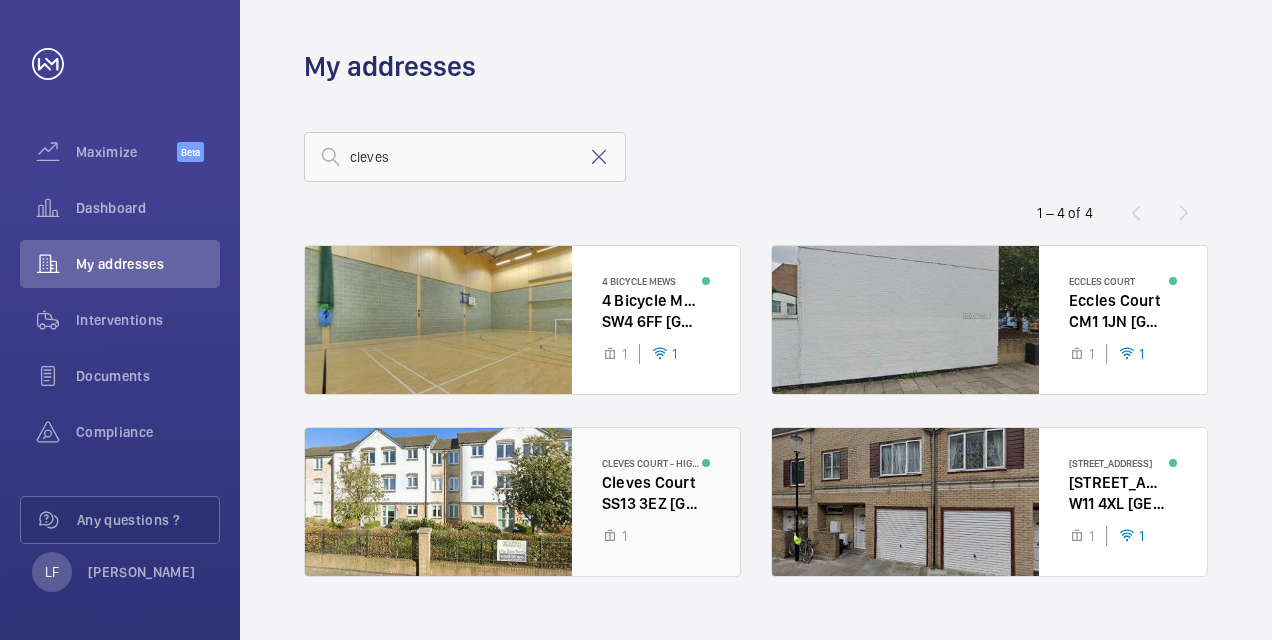 click 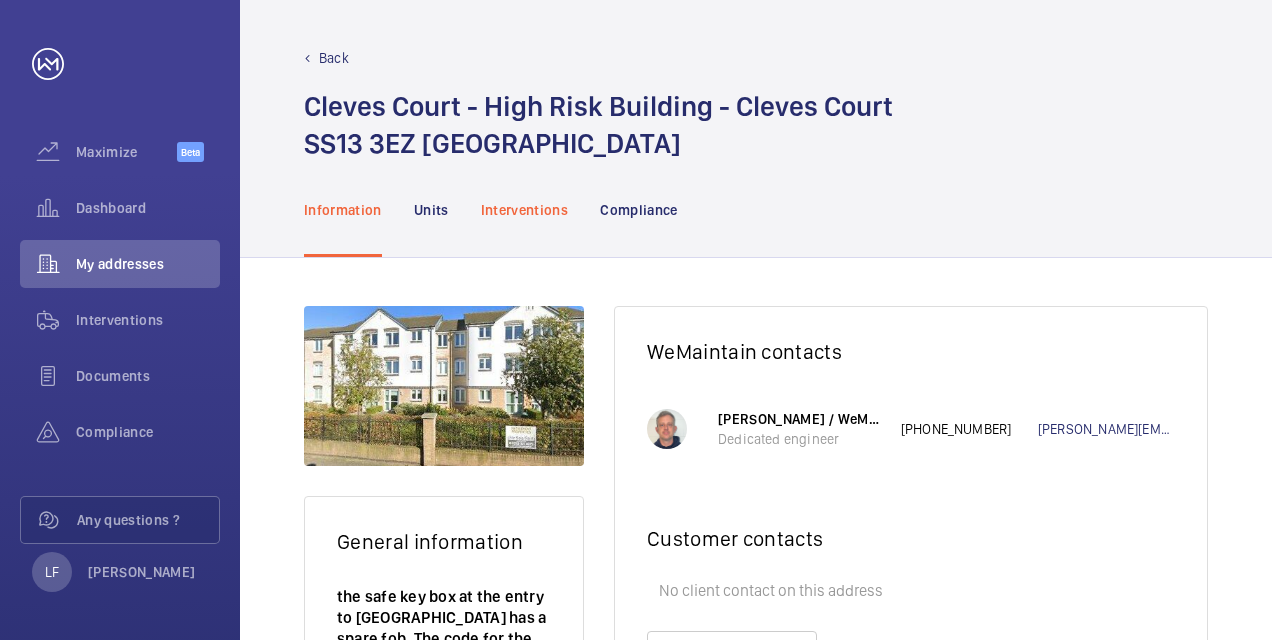 click on "Interventions" 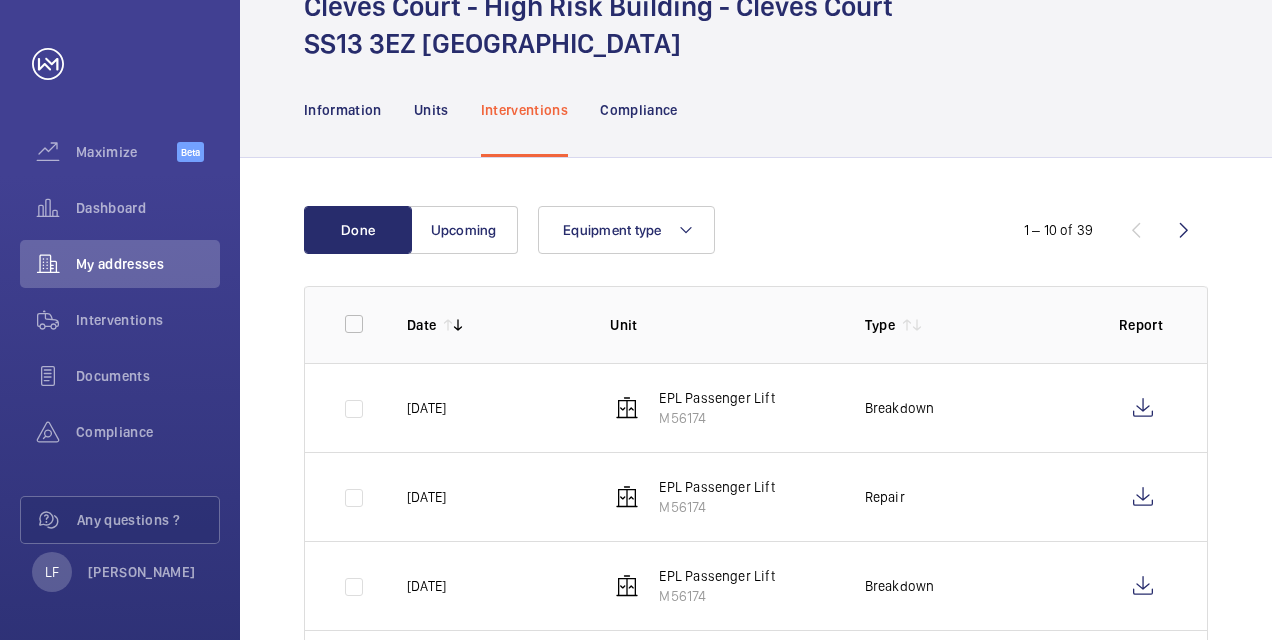 scroll, scrollTop: 200, scrollLeft: 0, axis: vertical 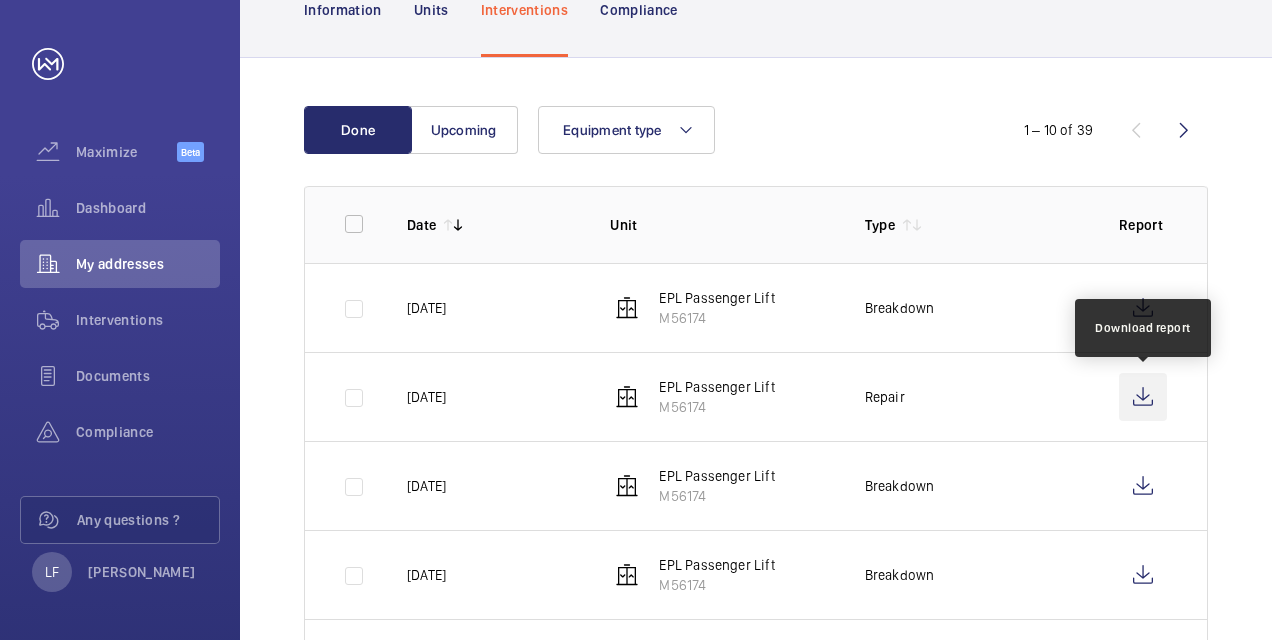 click 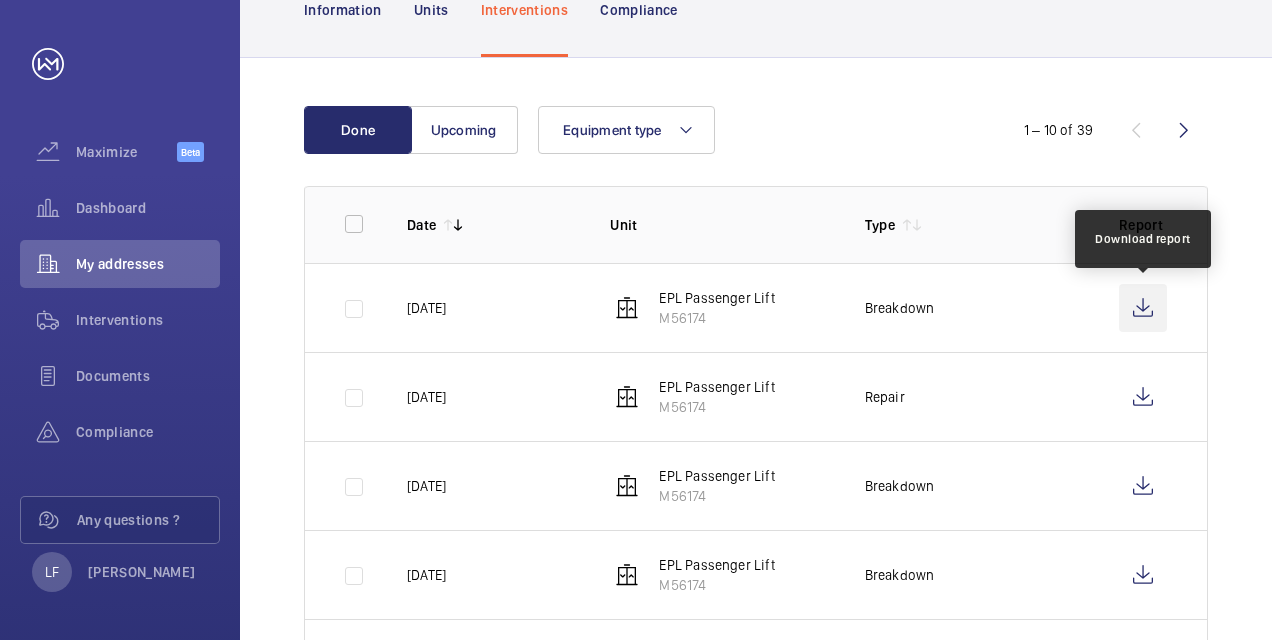 click 